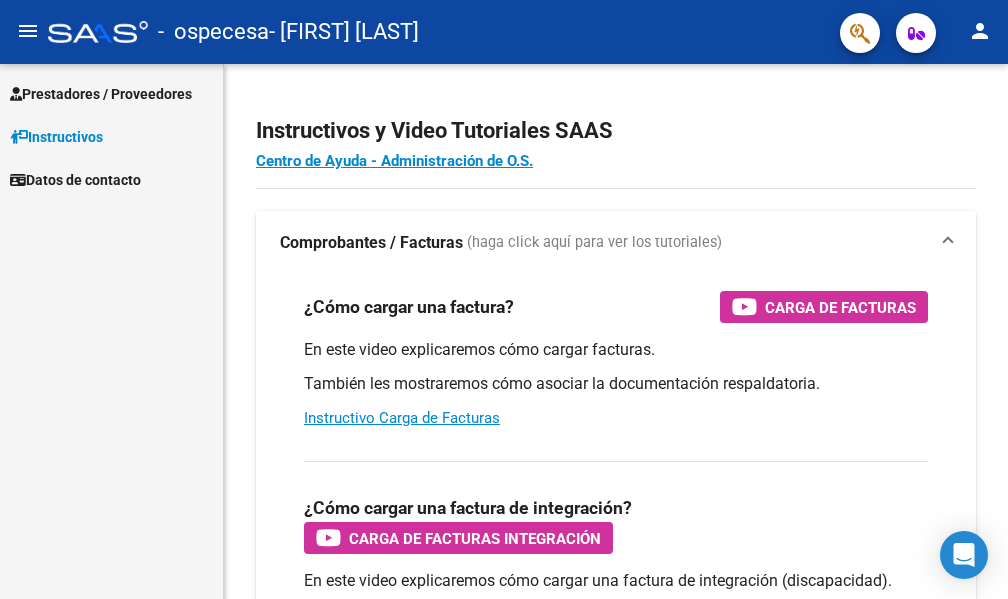 scroll, scrollTop: 0, scrollLeft: 0, axis: both 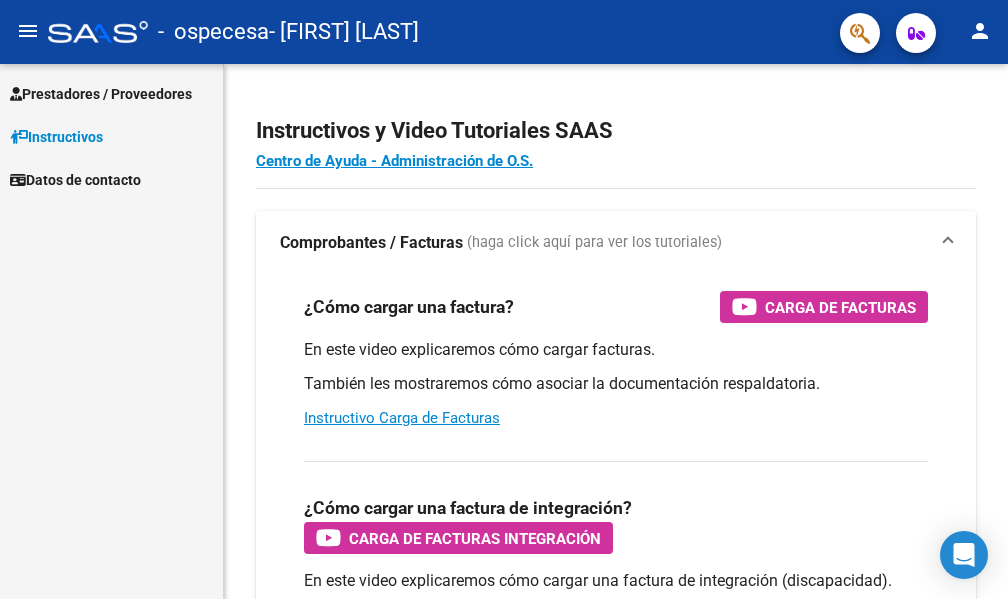 click on "Prestadores / Proveedores" at bounding box center (101, 94) 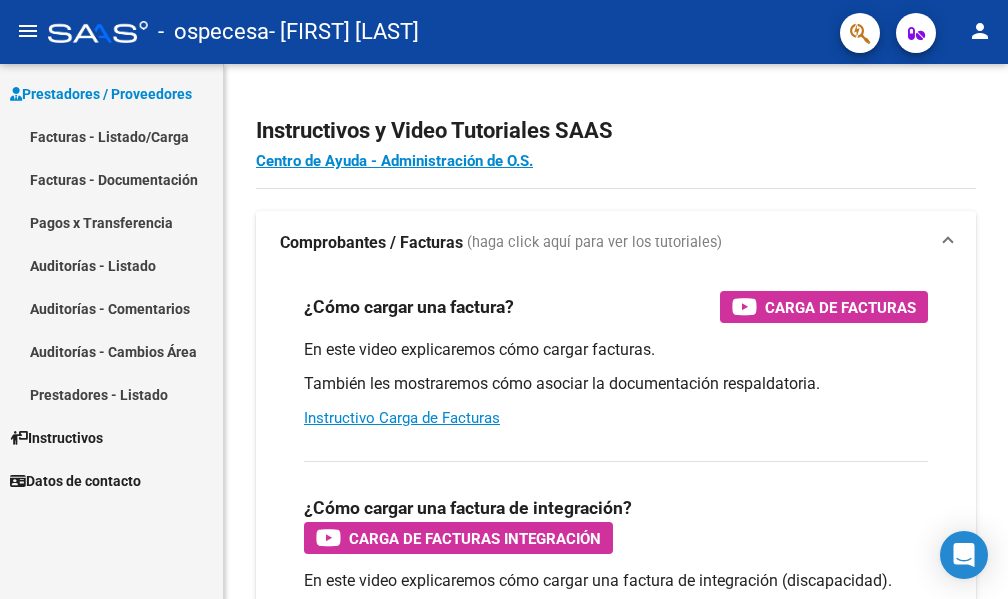 click on "Facturas - Documentación" at bounding box center [111, 179] 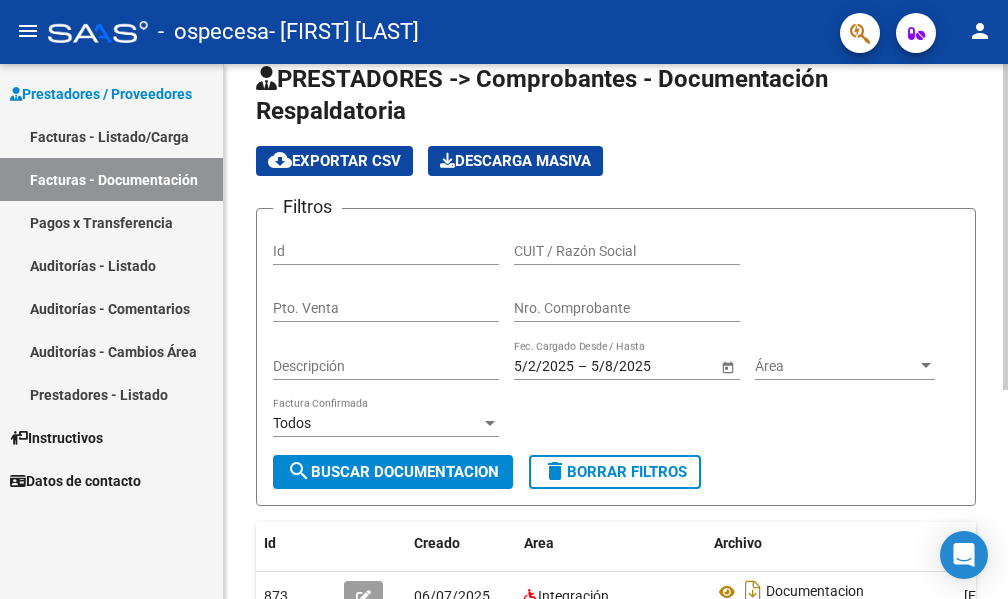 scroll, scrollTop: 0, scrollLeft: 0, axis: both 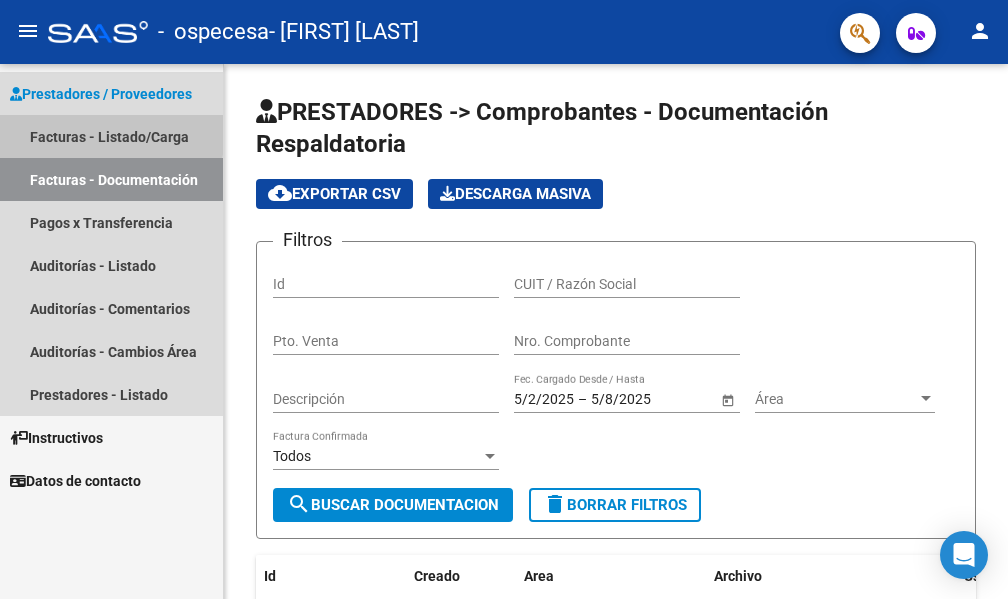 click on "Facturas - Listado/Carga" at bounding box center [111, 136] 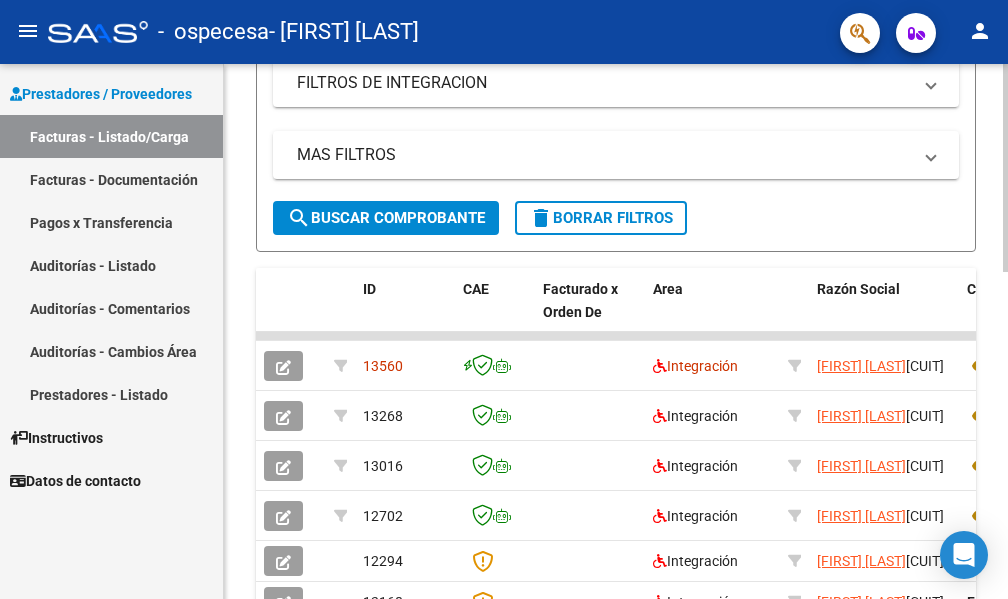 scroll, scrollTop: 438, scrollLeft: 0, axis: vertical 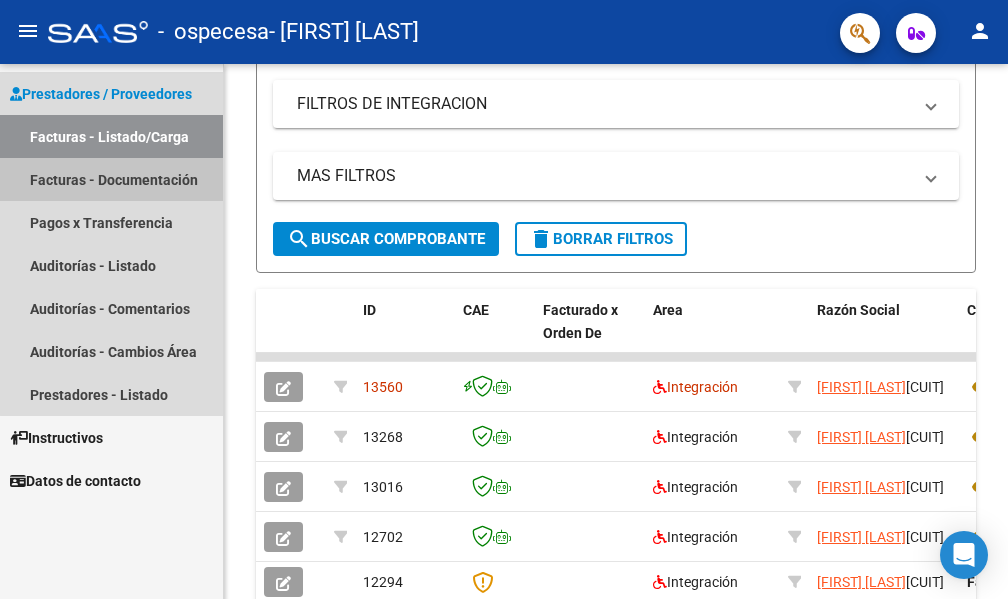 click on "Facturas - Documentación" at bounding box center [111, 179] 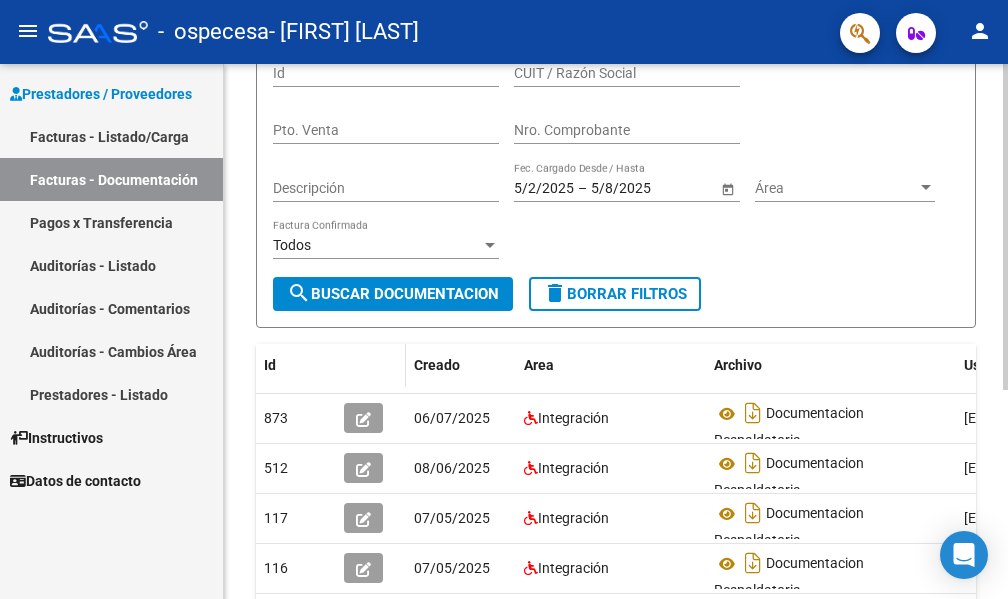 scroll, scrollTop: 143, scrollLeft: 0, axis: vertical 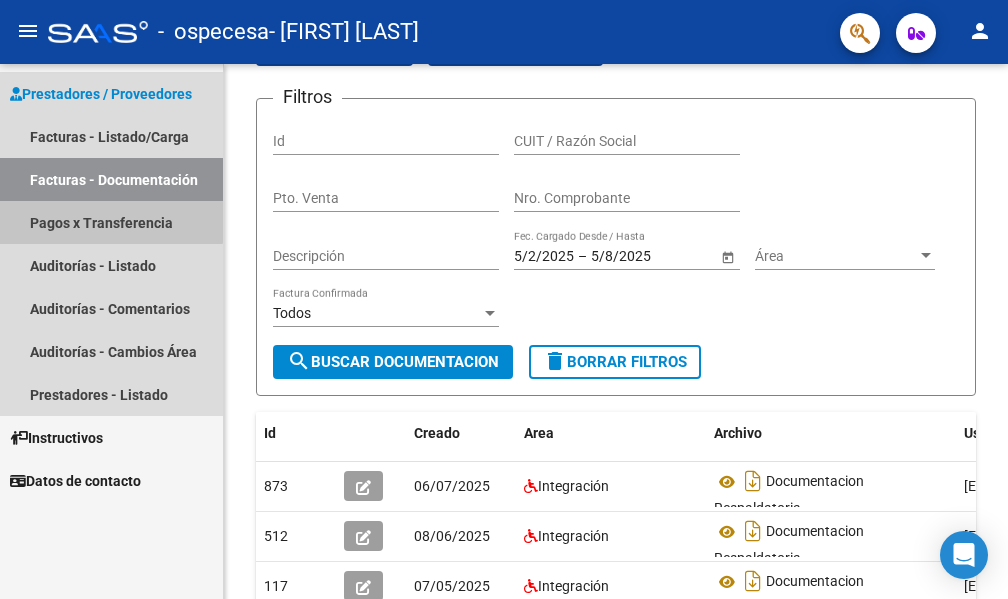 click on "Pagos x Transferencia" at bounding box center (111, 222) 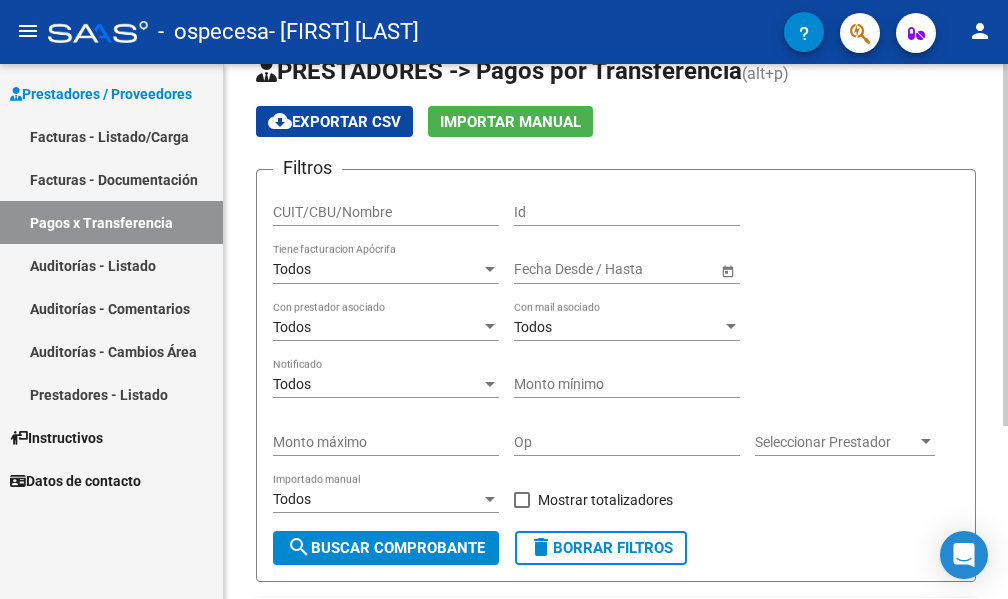 scroll, scrollTop: 0, scrollLeft: 0, axis: both 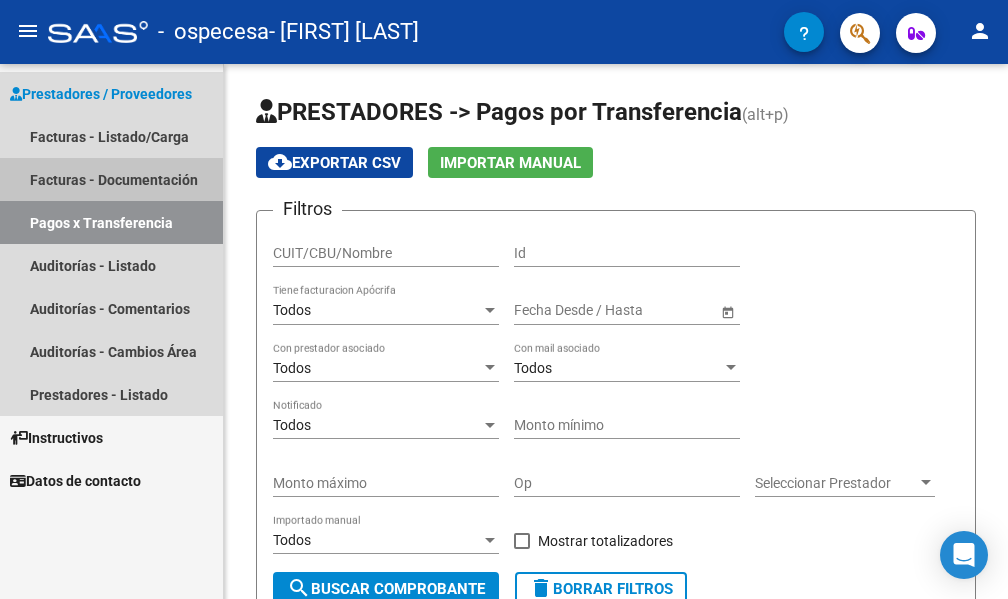 click on "Facturas - Documentación" at bounding box center (111, 179) 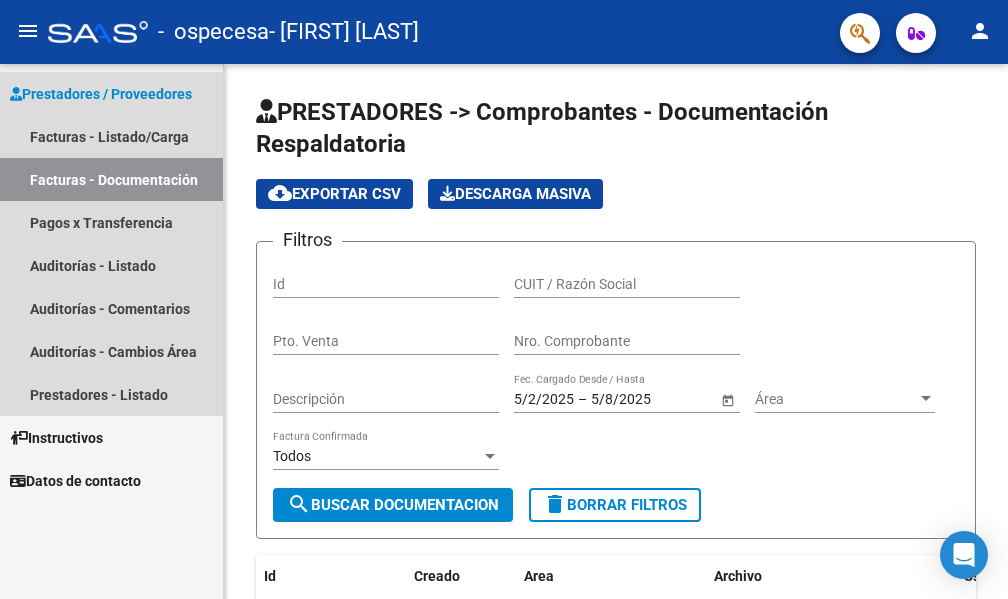 click on "Facturas - Documentación" at bounding box center [111, 179] 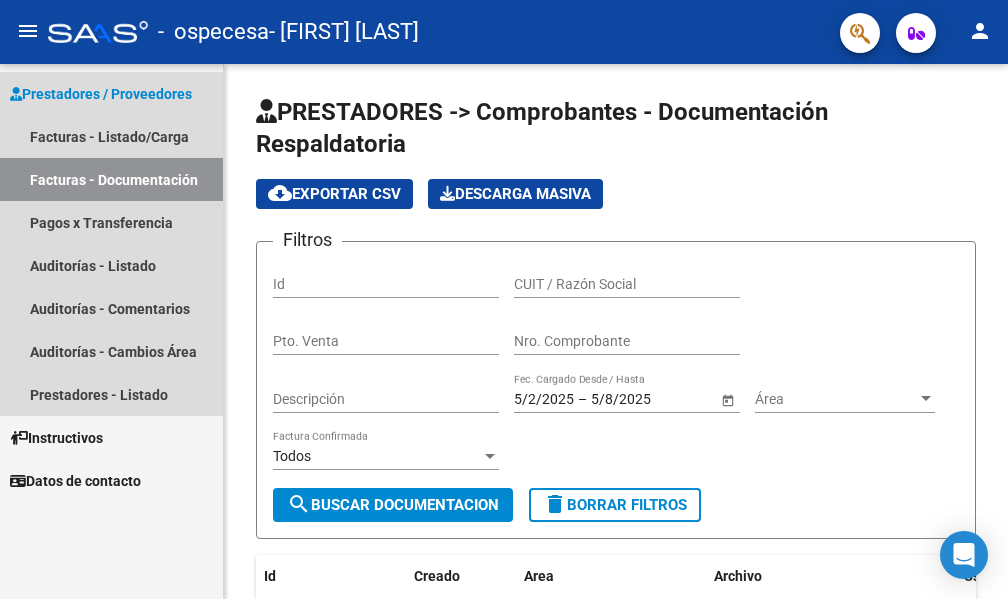 click on "Facturas - Documentación" at bounding box center [111, 179] 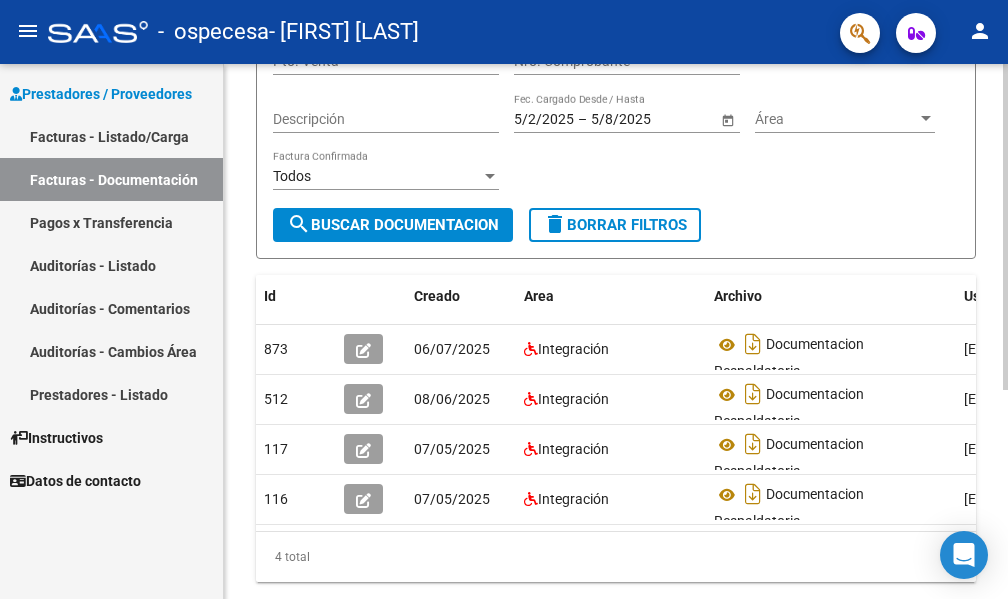 scroll, scrollTop: 300, scrollLeft: 0, axis: vertical 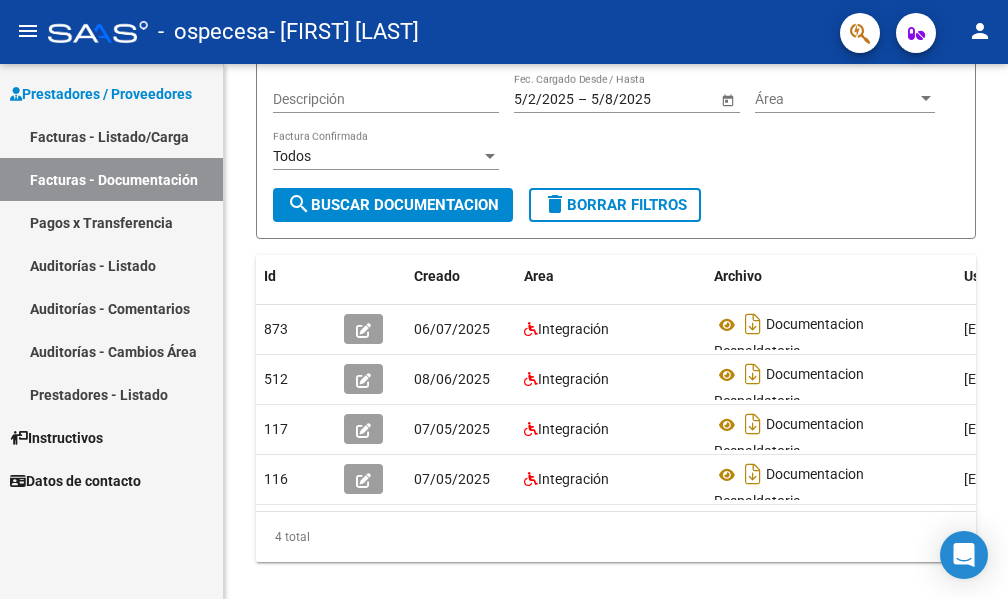click on "Facturas - Listado/Carga" at bounding box center (111, 136) 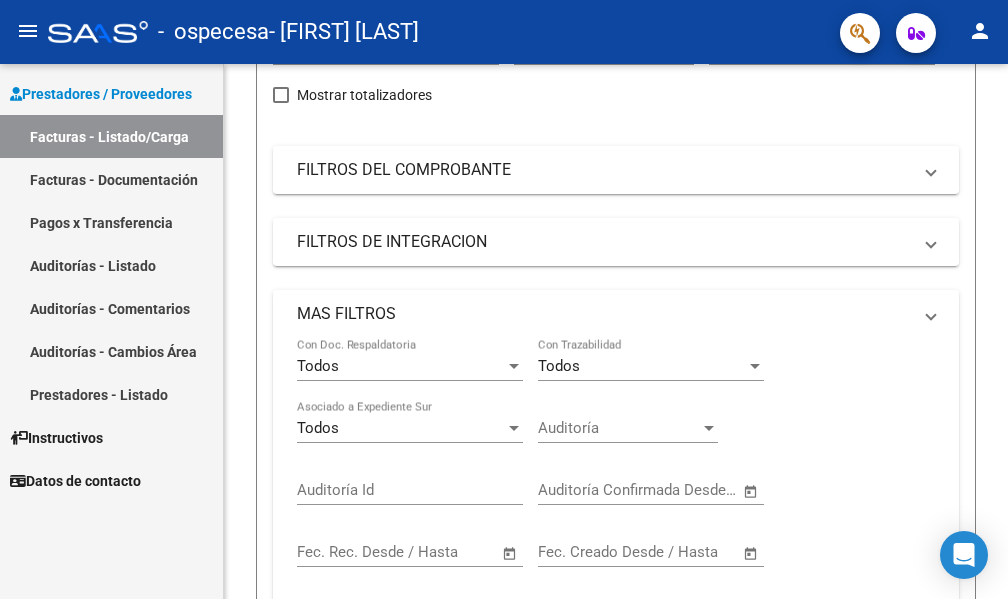 scroll, scrollTop: 0, scrollLeft: 0, axis: both 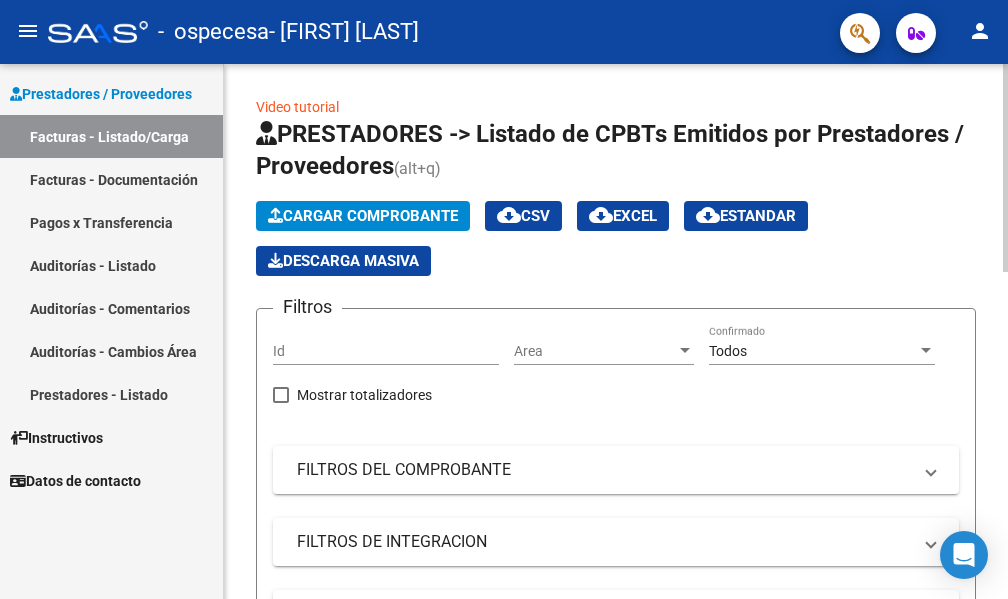 click on "Cargar Comprobante" 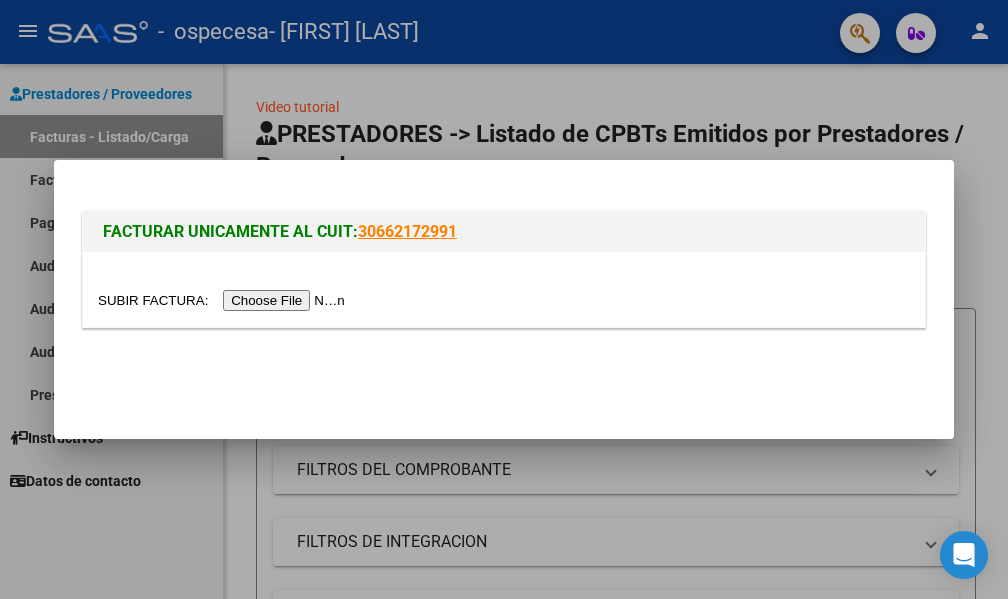 click at bounding box center [224, 300] 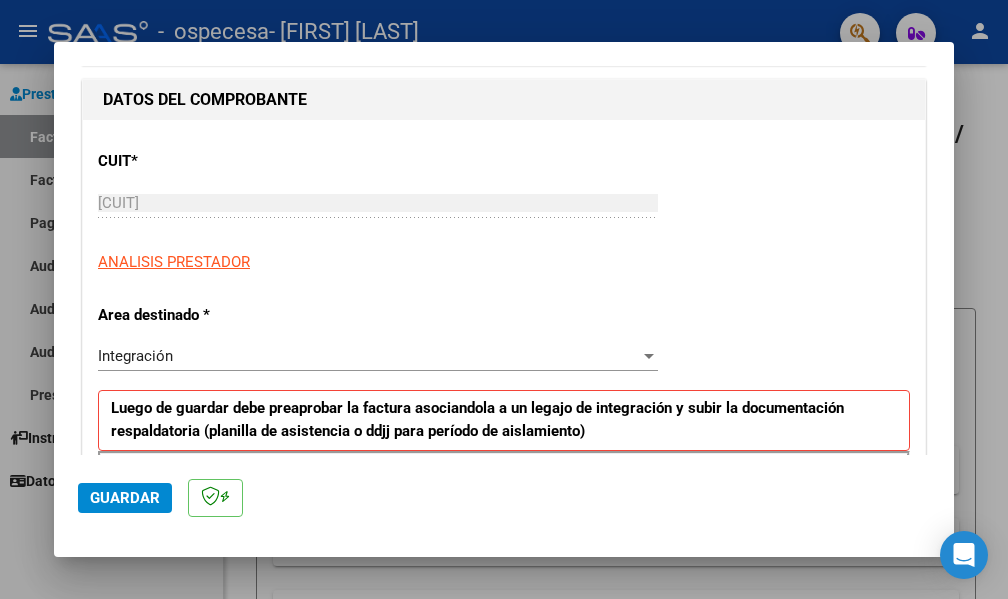 scroll, scrollTop: 200, scrollLeft: 0, axis: vertical 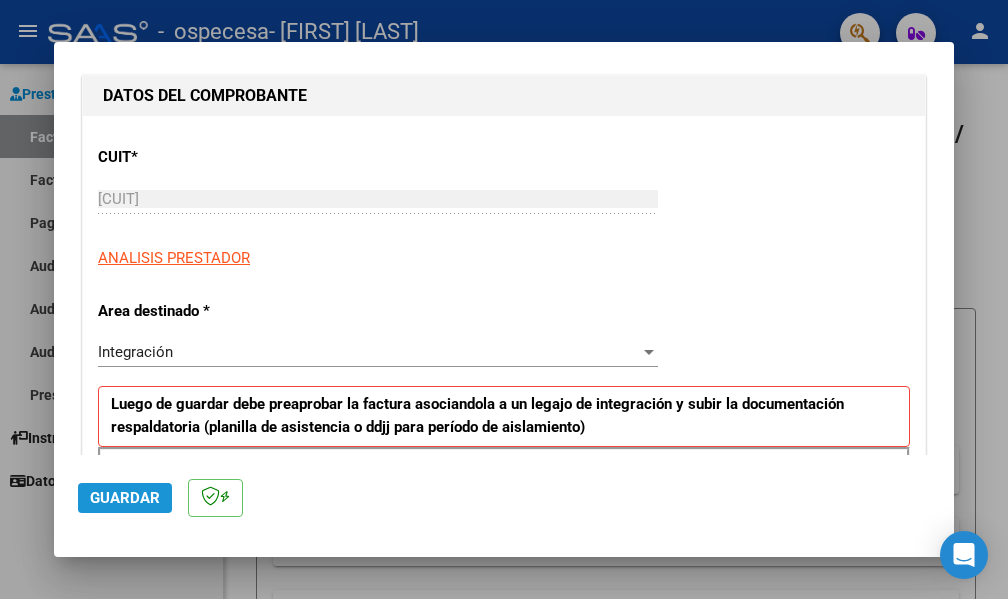 click on "Guardar" 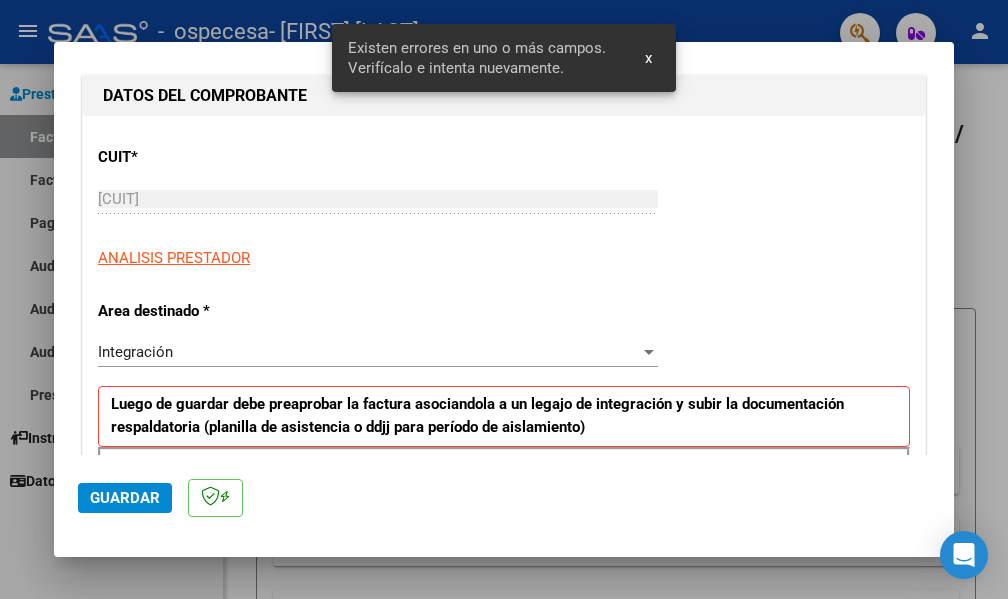 scroll, scrollTop: 464, scrollLeft: 0, axis: vertical 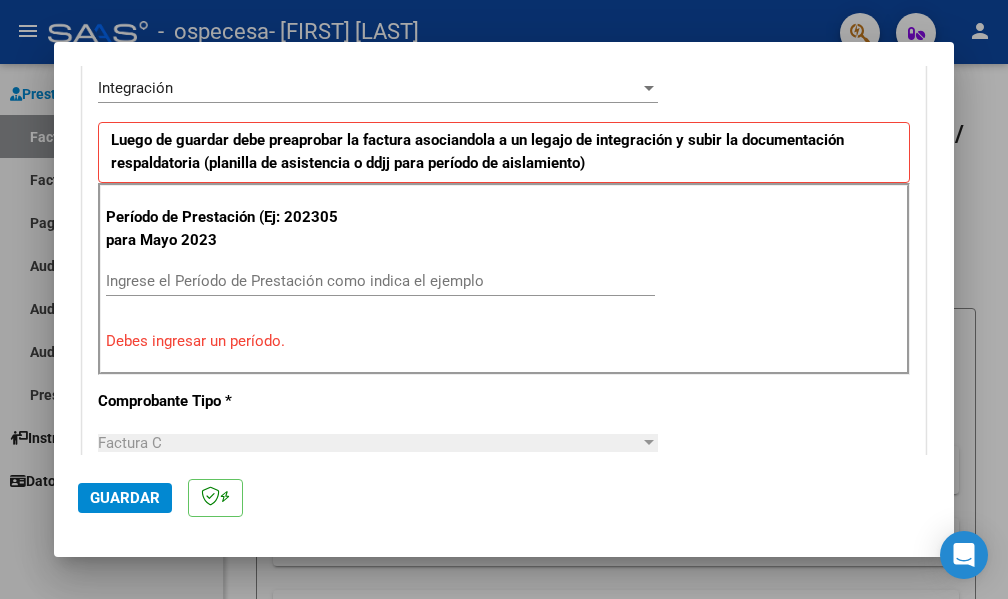 click on "Debes ingresar un período." at bounding box center (504, 341) 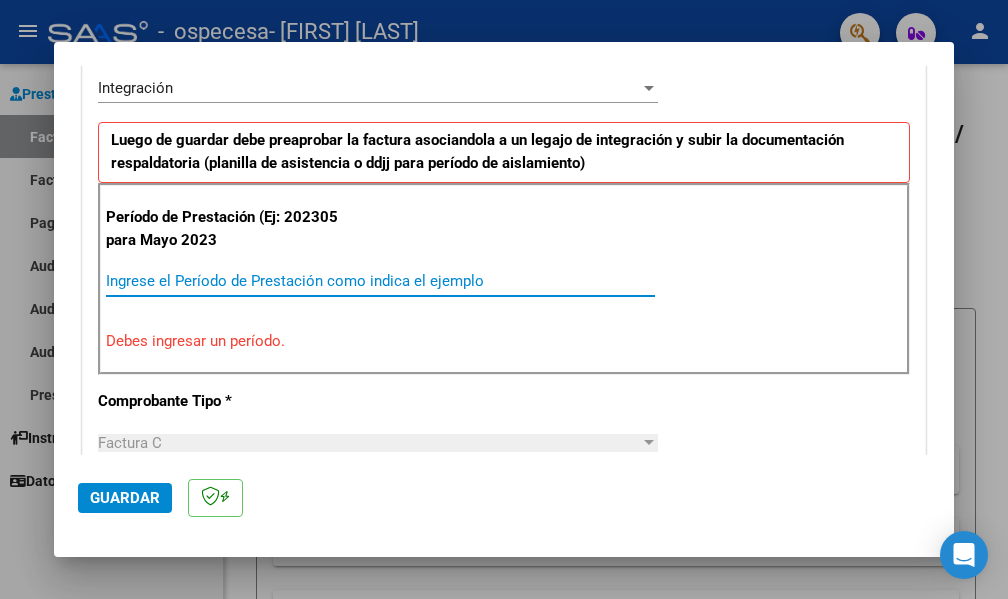 click on "Ingrese el Período de Prestación como indica el ejemplo" at bounding box center (380, 281) 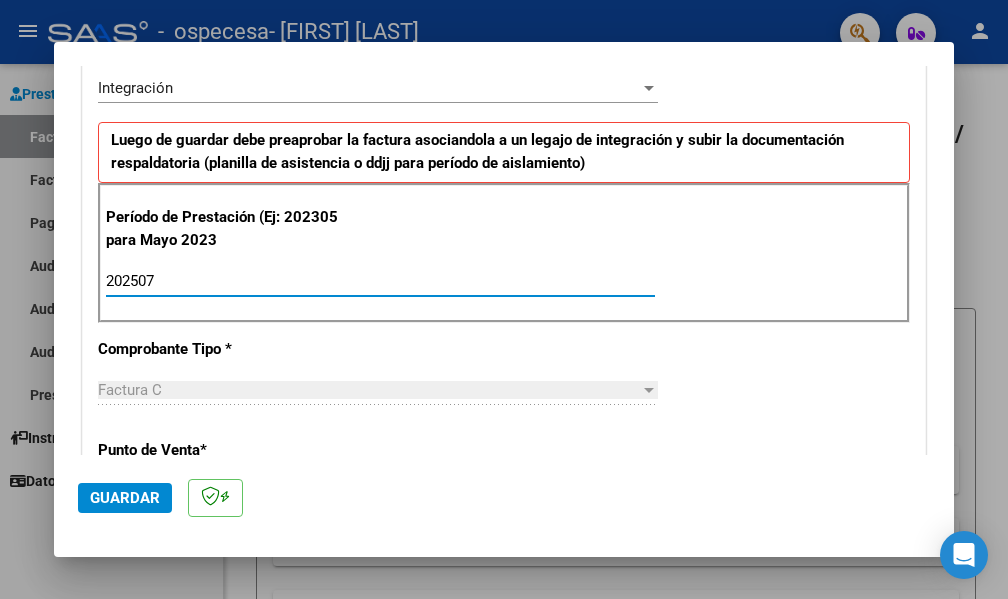 type on "202507" 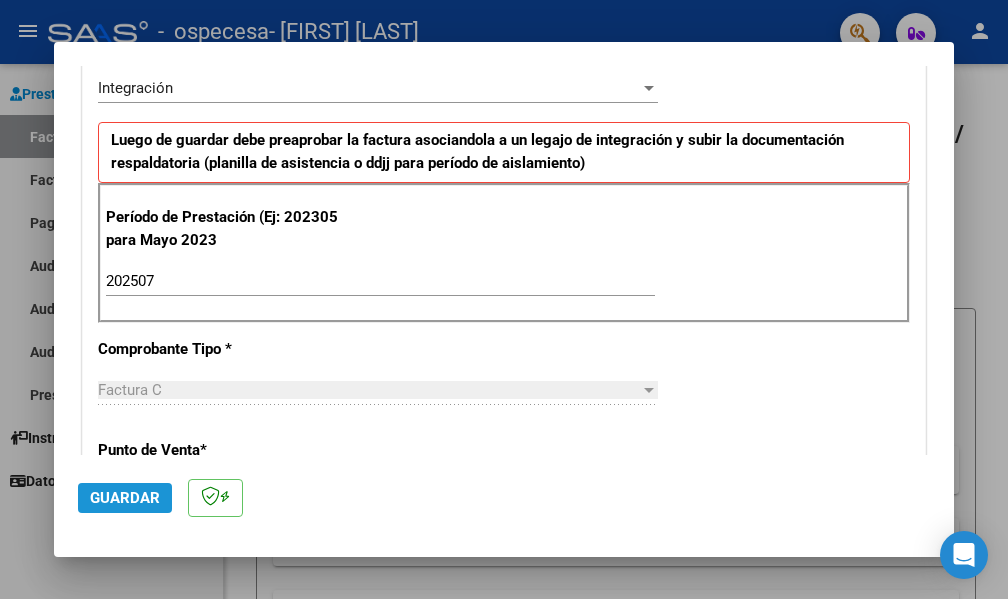 click on "Guardar" 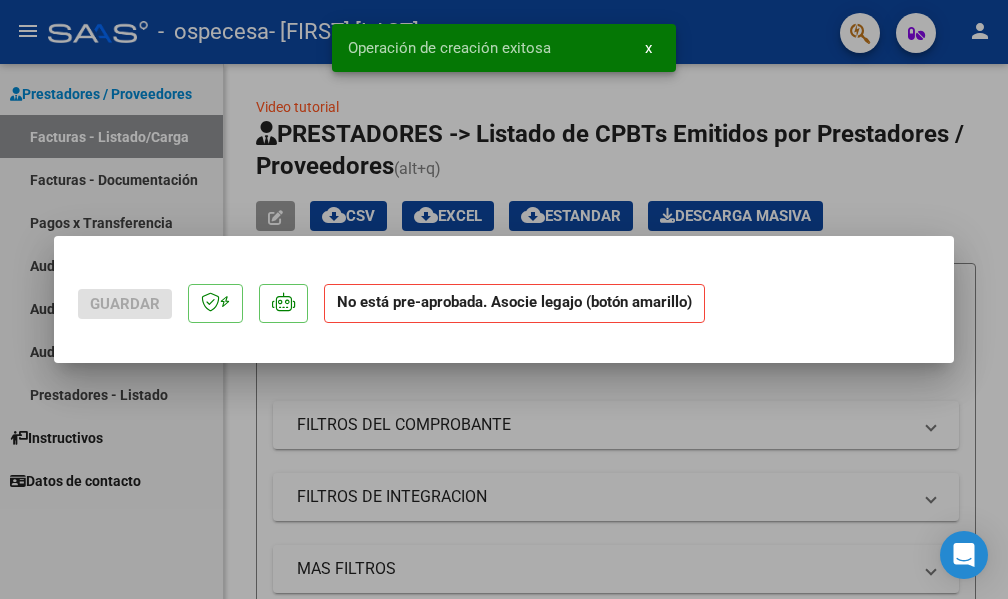 scroll, scrollTop: 0, scrollLeft: 0, axis: both 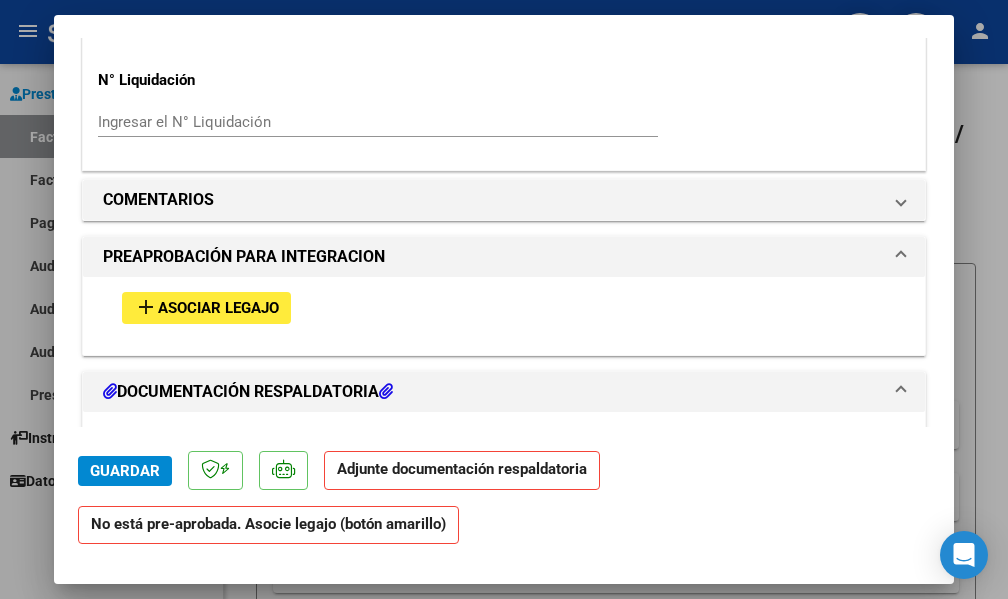click on "Asociar Legajo" at bounding box center (218, 309) 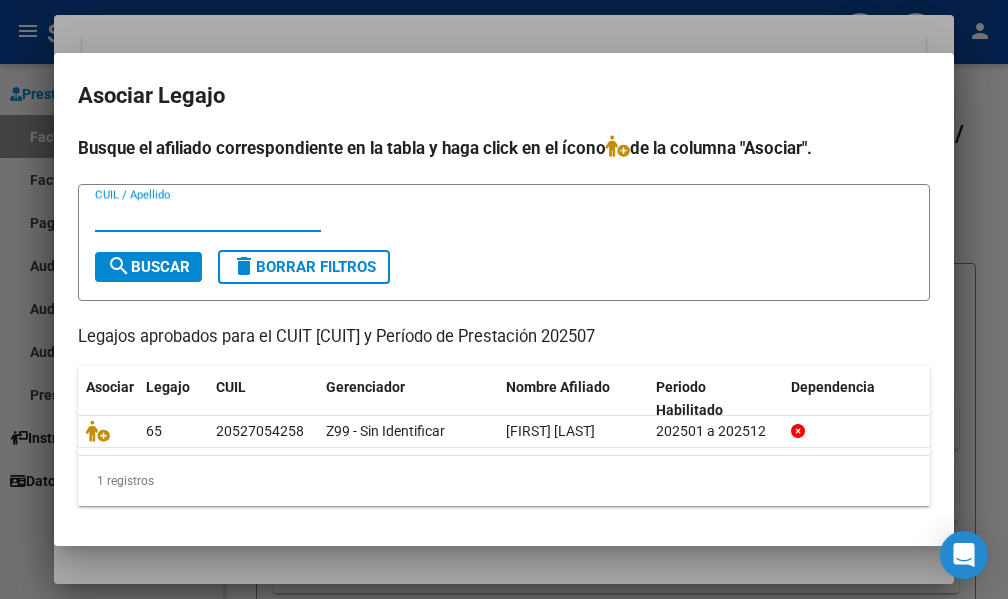 click on "CUIL / Apellido" at bounding box center (208, 216) 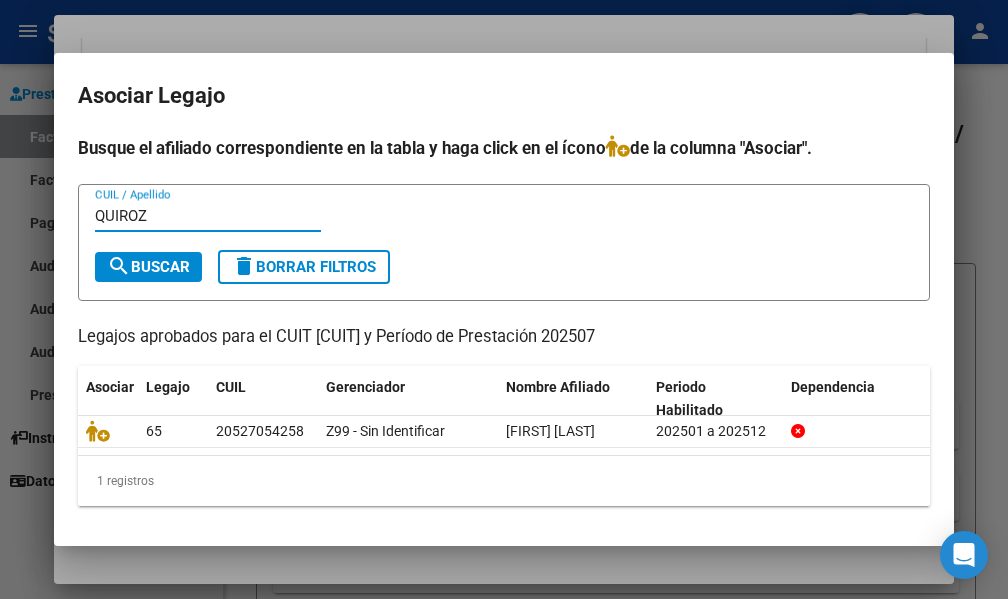 type on "QUIROZ" 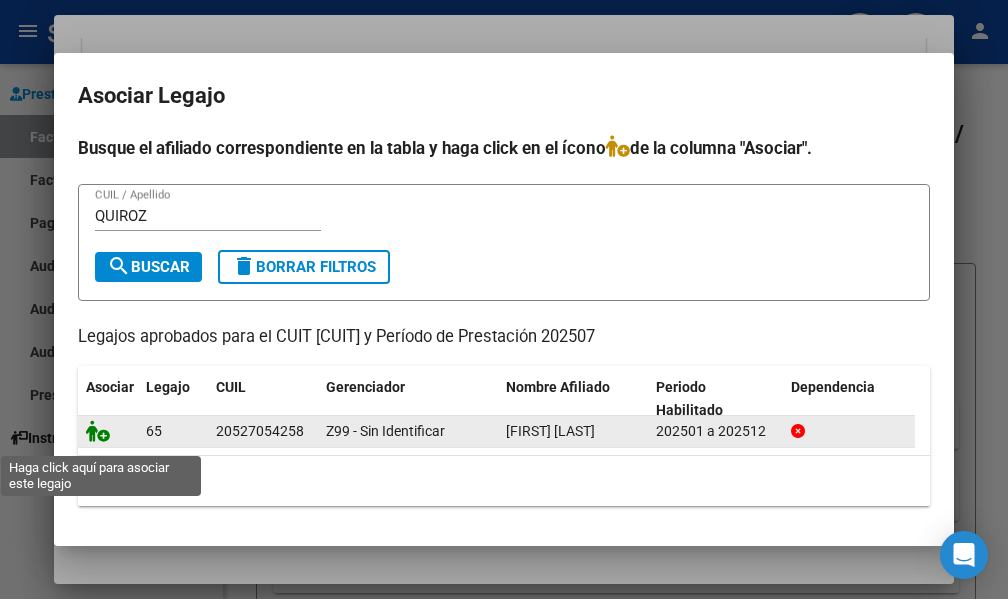 click 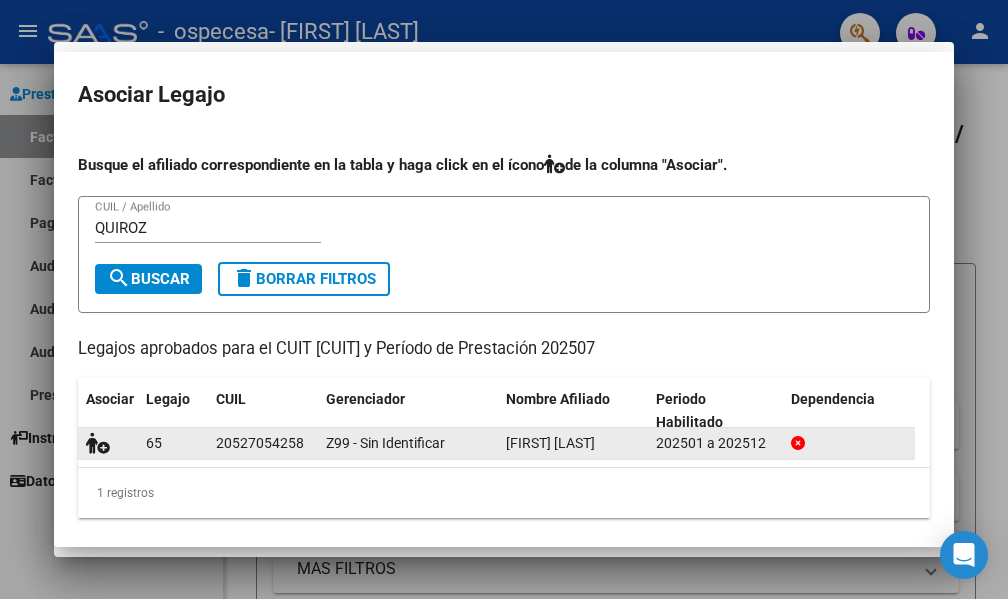 scroll, scrollTop: 0, scrollLeft: 0, axis: both 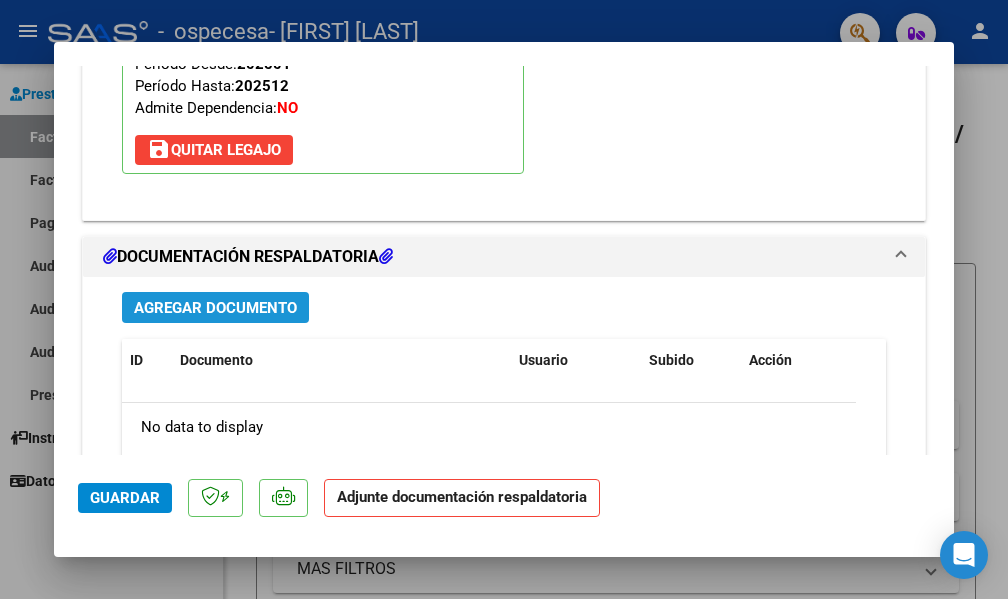 click on "Agregar Documento" at bounding box center [215, 308] 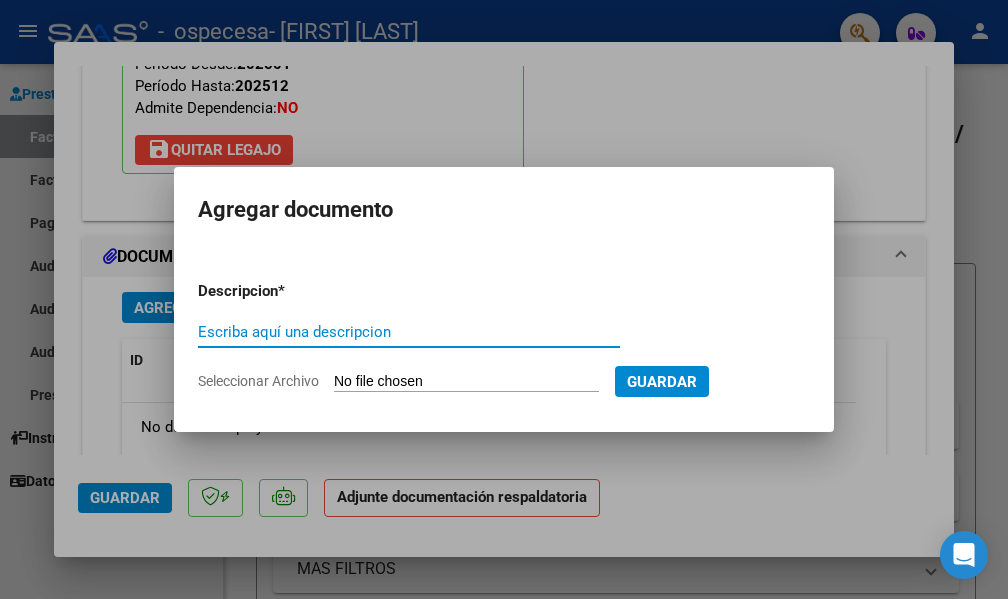 click on "Escriba aquí una descripcion" at bounding box center (409, 332) 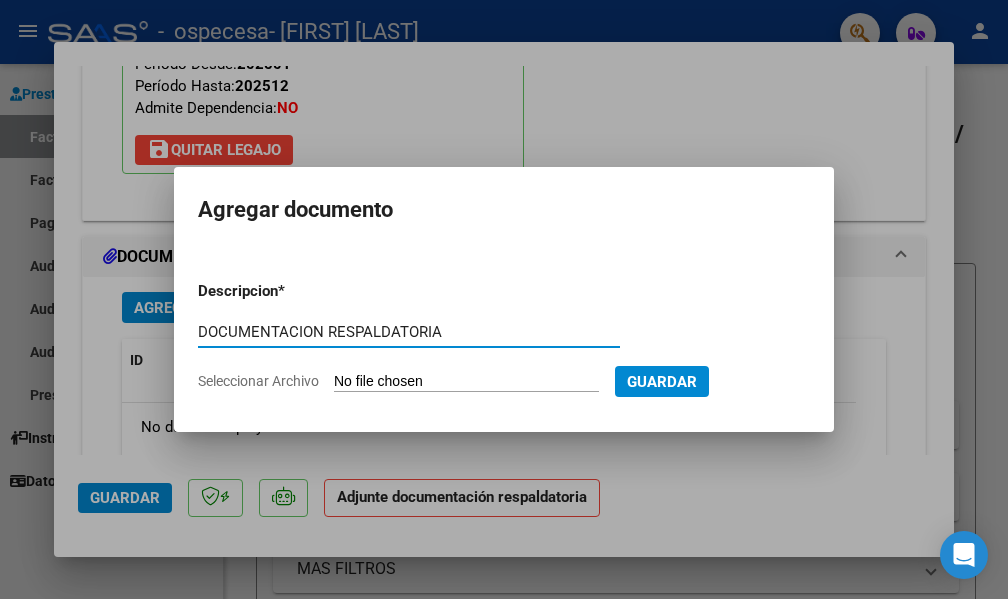 type on "DOCUMENTACION RESPALDATORIA" 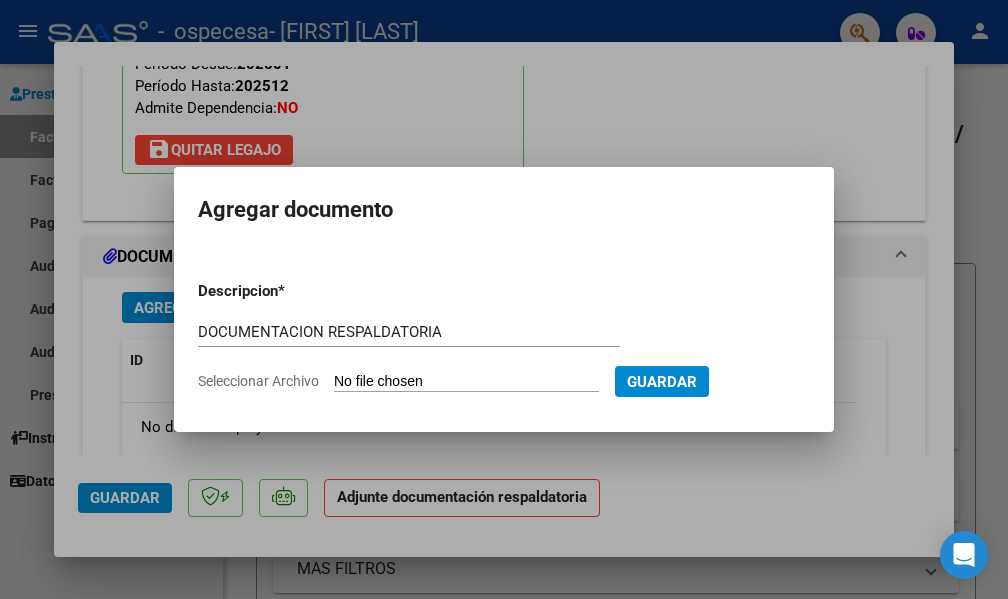 type on "C:\fakepath\scaner719.pdf" 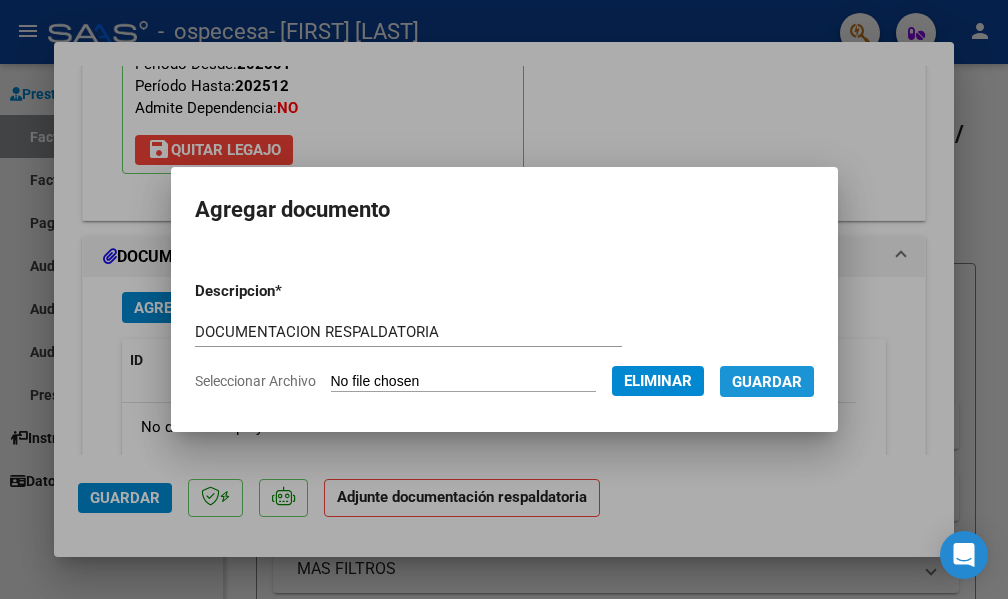 click on "Guardar" at bounding box center [767, 382] 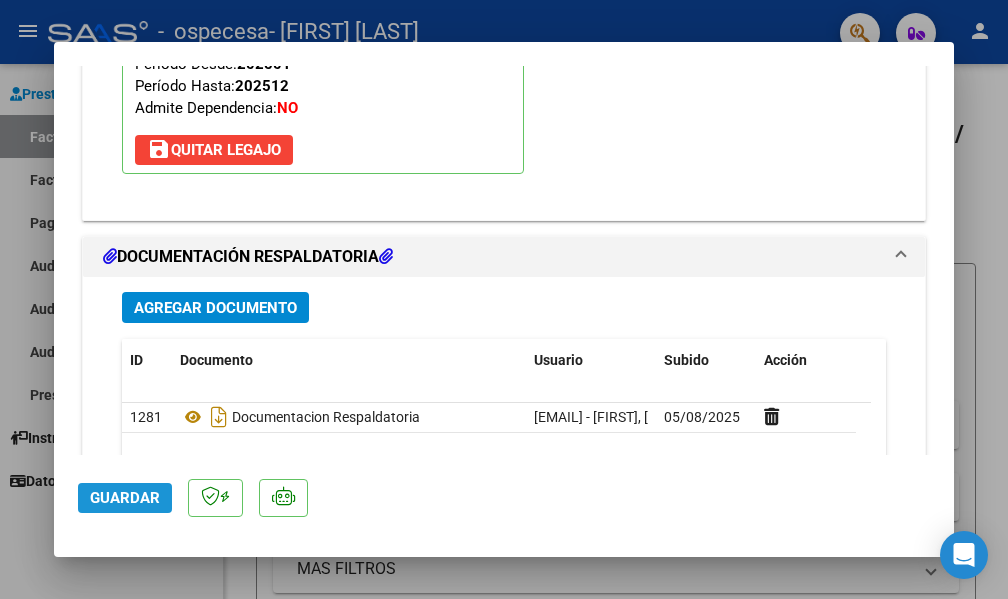 click on "Guardar" 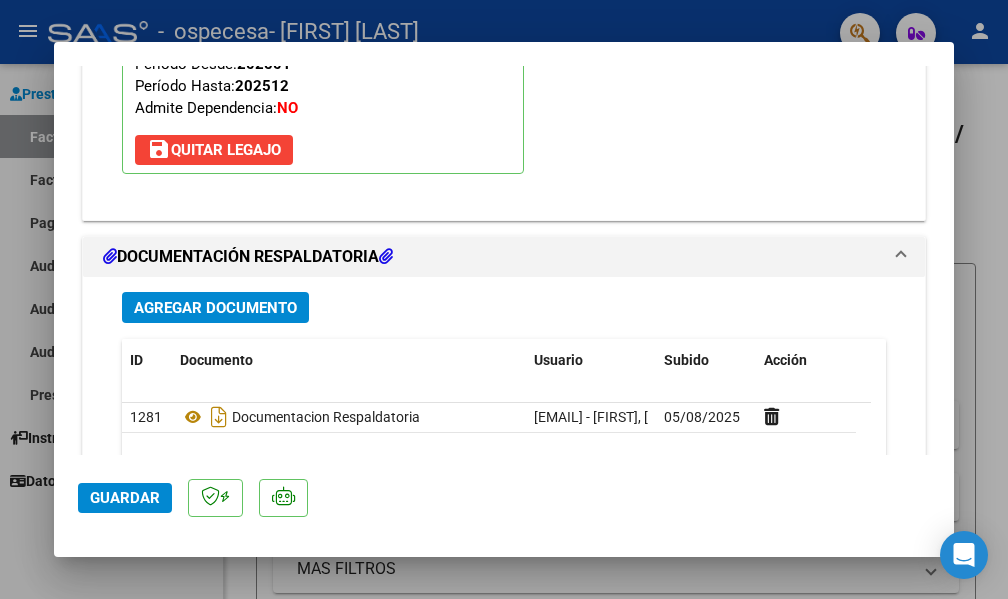 scroll, scrollTop: 2299, scrollLeft: 0, axis: vertical 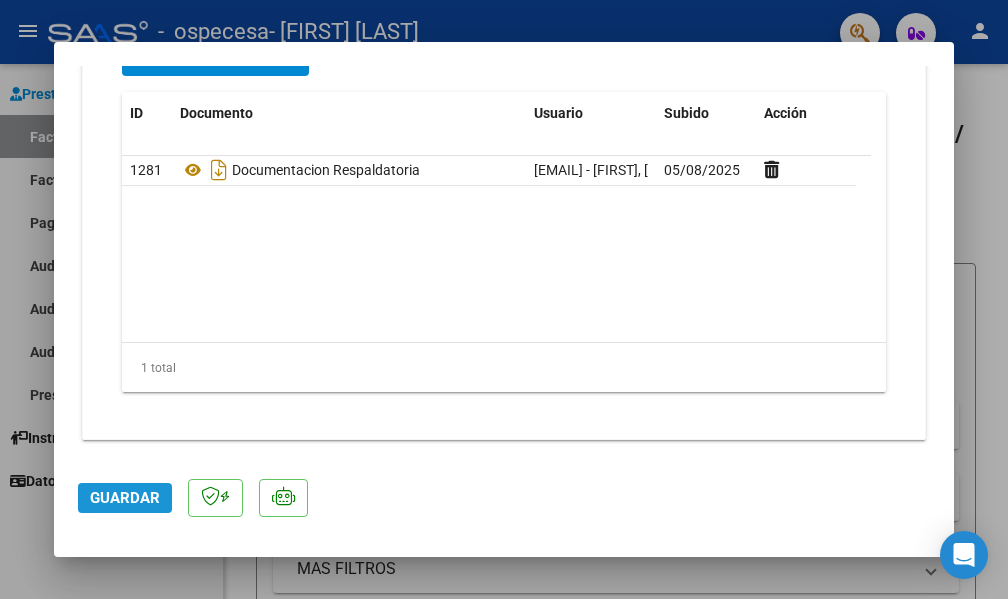click on "Guardar" 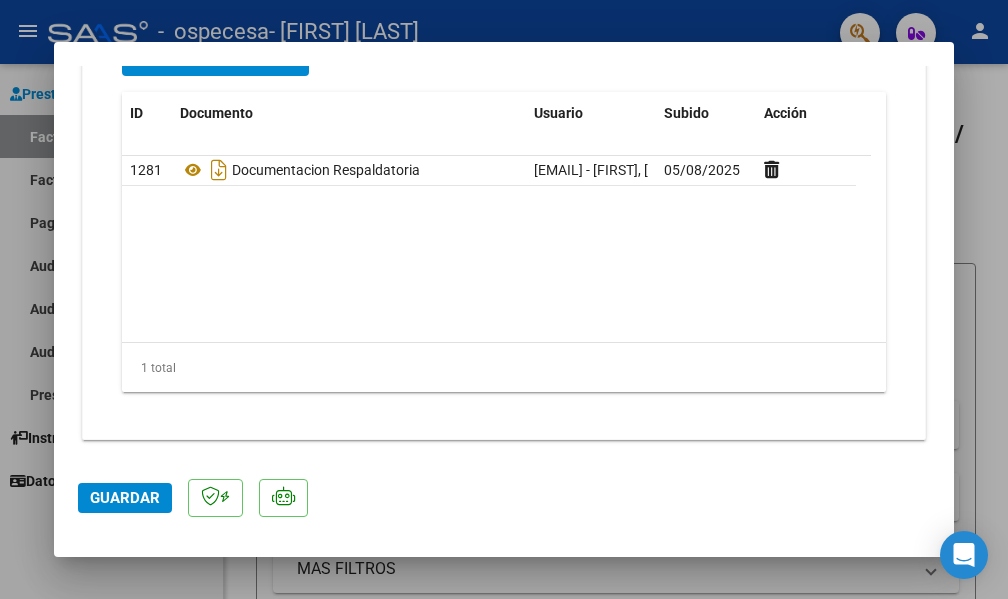 click on "COMPROBANTE VER COMPROBANTE       ESTADO:   Recibida. En proceso de confirmacion/aceptac por la OS.     El comprobante fue leído exitosamente.  DATOS DEL COMPROBANTE CUIT  *   [CUIT] Ingresar CUIT  ANALISIS PRESTADOR  [FIRST] [LAST]  ARCA Padrón  Area destinado * Integración Seleccionar Area Período de Prestación (Ej: 202305 para Mayo 2023    202507 Ingrese el Período de Prestación como indica el ejemplo   Una vez que se asoció a un legajo aprobado no se puede cambiar el período de prestación.   Comprobante Tipo * Factura C Seleccionar Tipo Punto de Venta  *   [NUMBER] Ingresar el Nro.  Número  *   [NUMBER] Ingresar el Nro.  Monto  *   $ [AMOUNT] Ingresar el monto  Fecha del Cpbt.  *   [DATE] Ingresar la fecha  CAE / CAEA (no ingrese CAI)    [NUMBER] Ingresar el CAE o CAEA (no ingrese CAI)  Fecha de Vencimiento    Ingresar la fecha  Ref. Externa    Ingresar la ref.  N° Liquidación    Ingresar el N° Liquidación  COMENTARIOS Comentarios del Prestador / Gerenciador:  202507 202501" at bounding box center (504, 300) 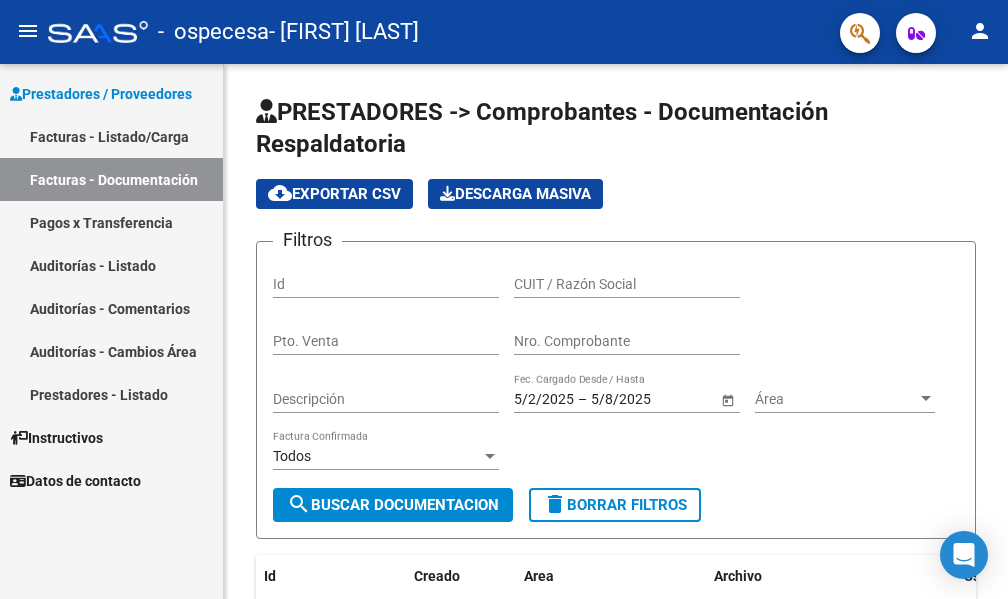 click on "Facturas - Listado/Carga" at bounding box center (111, 136) 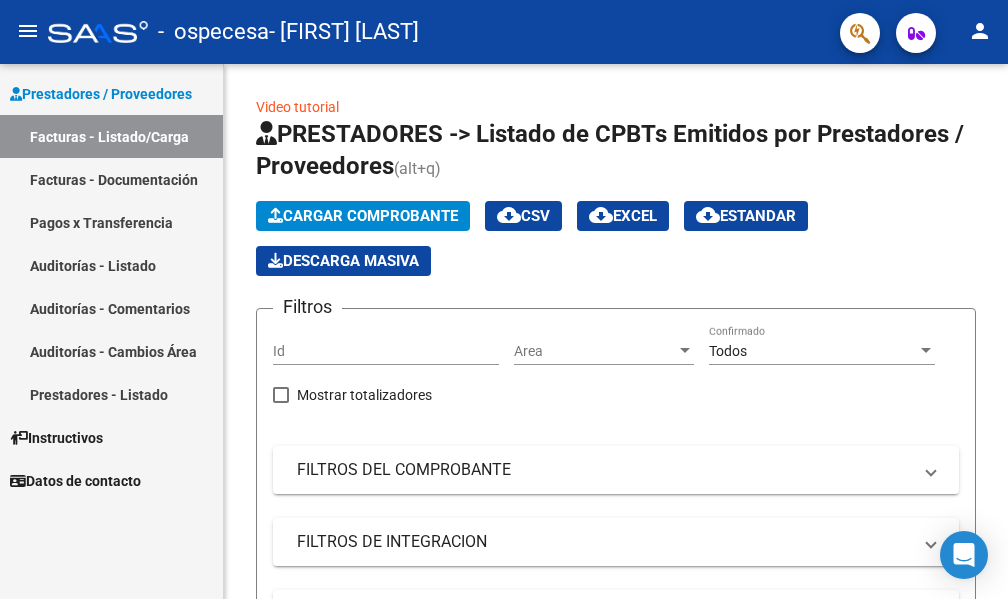 click on "Facturas - Listado/Carga" at bounding box center [111, 136] 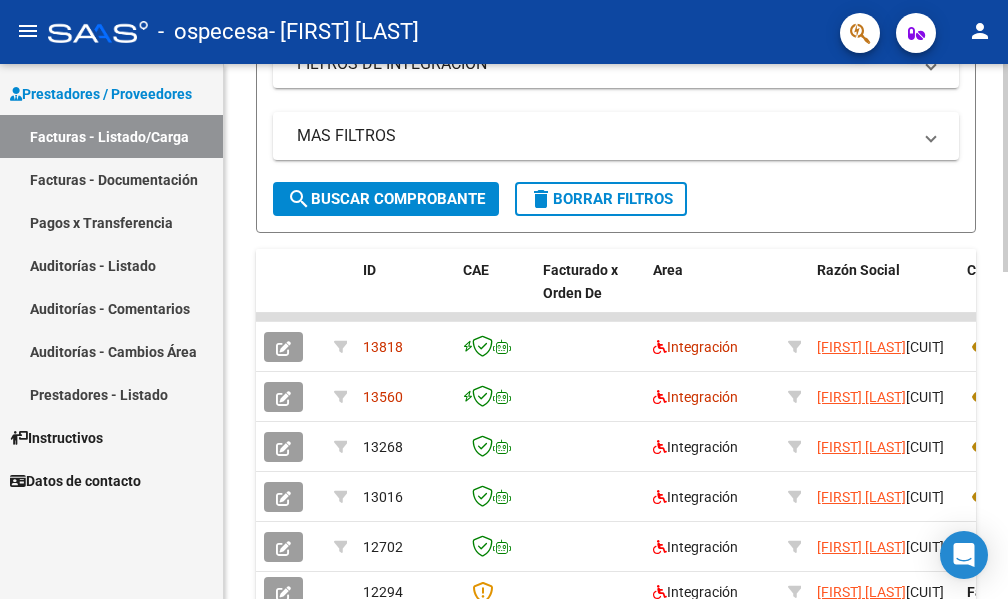 scroll, scrollTop: 600, scrollLeft: 0, axis: vertical 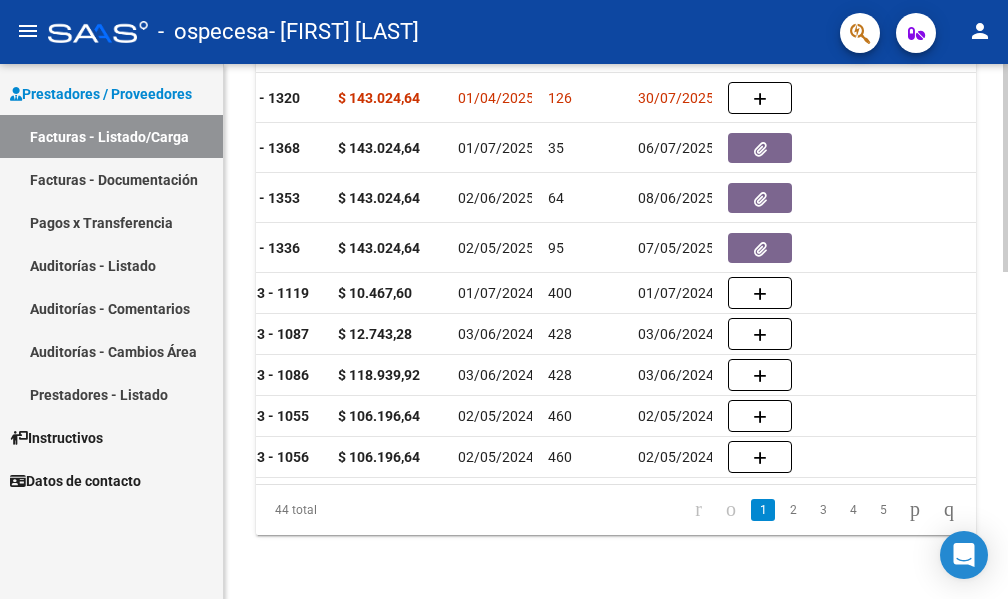 click on "[NUMBER] Integración [FIRST] [LAST]    [CUIT]   Factura C: [NUMBER] - [NUMBER]  $ [AMOUNT] [DATE] [NUMBER] [DATE]  -      202507  65 [FIRST] [LAST]         [NUMBER] [DATE]   [FIRST], [LAST] [EMAIL]
[NUMBER] Integración [FIRST] [LAST]    [CUIT]   Factura C: [NUMBER] - [NUMBER]  $ [AMOUNT] [DATE] [NUMBER] [DATE] 33204 [DATE]    DS 202503 $ [AMOUNT] $ [AMOUNT]  202503  65 [FIRST] [LAST]         [NUMBER] [DATE] [FIRST] [LAST] [EMAIL]
[NUMBER] Integración [FIRST] [LAST]    [CUIT]   Factura C: [NUMBER] - [NUMBER]  $ [AMOUNT] [DATE] [NUMBER] [DATE]  -      202506  65 [FIRST] [LAST]         [NUMBER] [DATE] [DATE] [DATE]   [FIRST], [LAST] [EMAIL]
[NUMBER] Integración [FIRST] [LAST]    [CUIT]   Factura C: [NUMBER] - [NUMBER]  $ [AMOUNT] [DATE] [NUMBER] [DATE]  -     DS 202505 $ [AMOUNT] $ [AMOUNT]  202505" 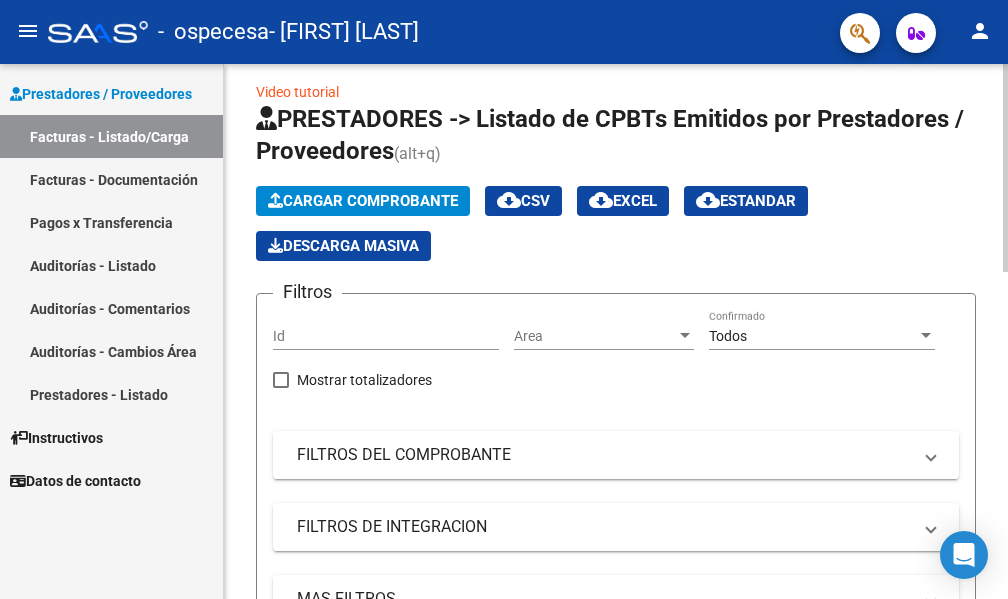 scroll, scrollTop: 0, scrollLeft: 0, axis: both 